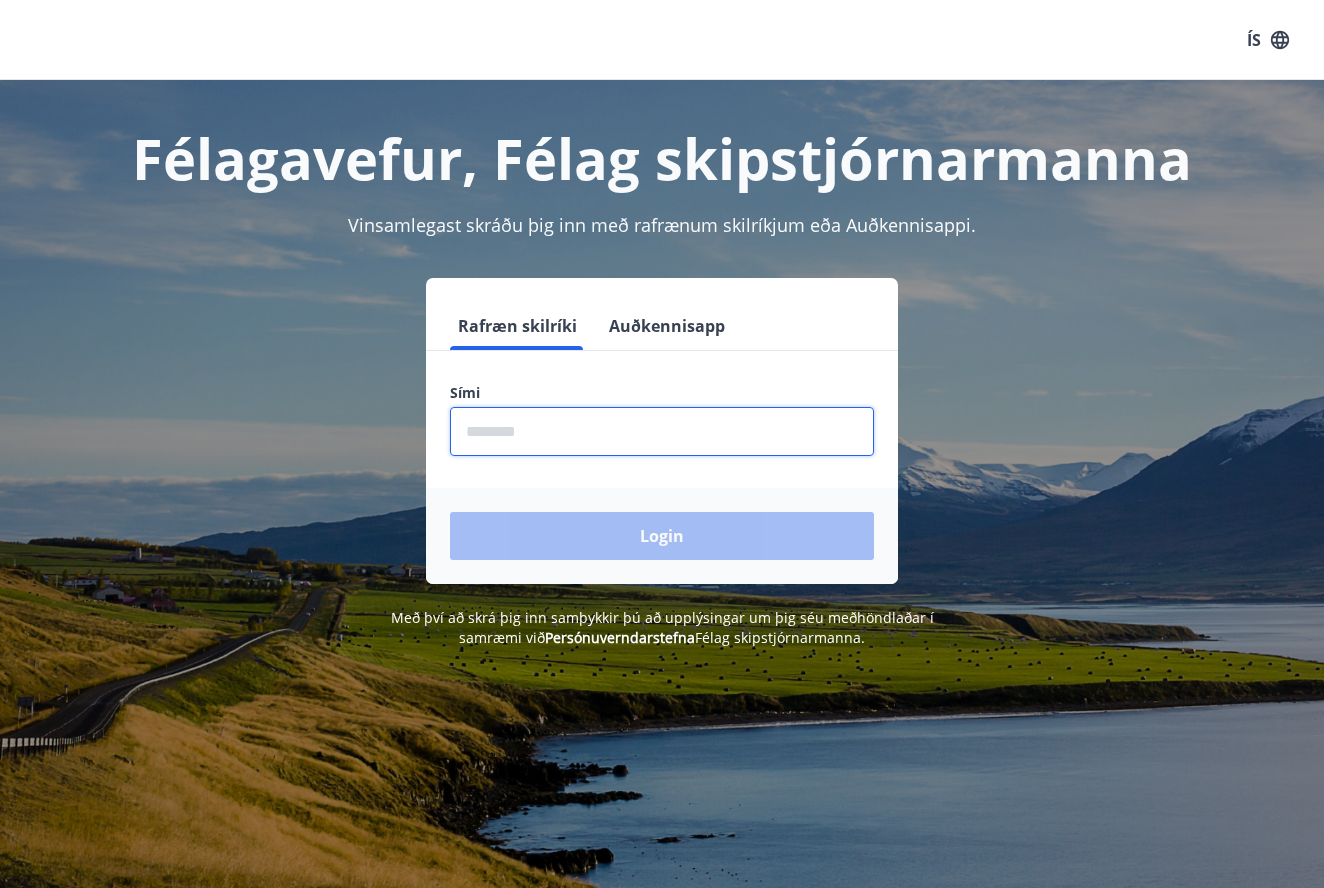 click at bounding box center (662, 431) 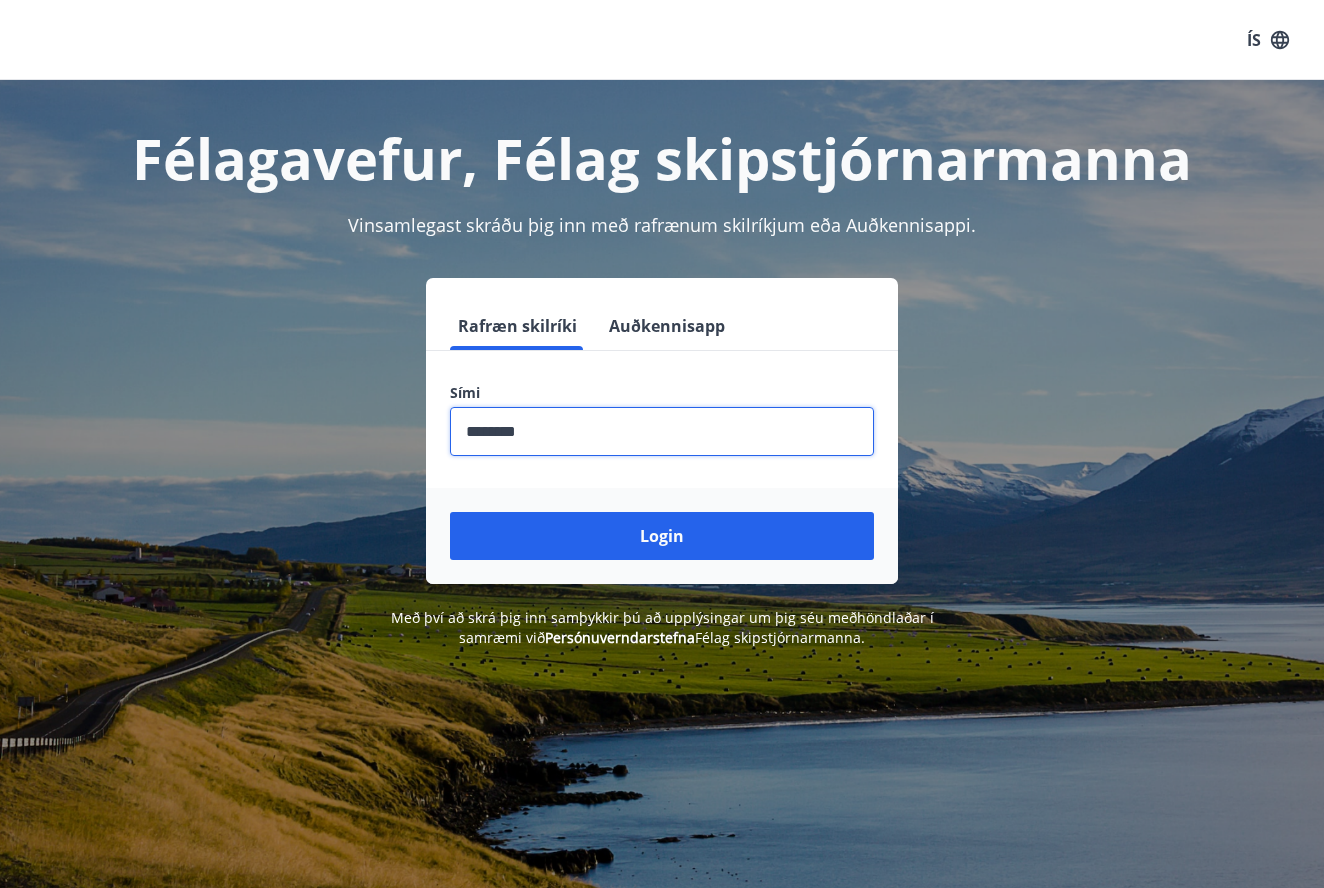 type on "********" 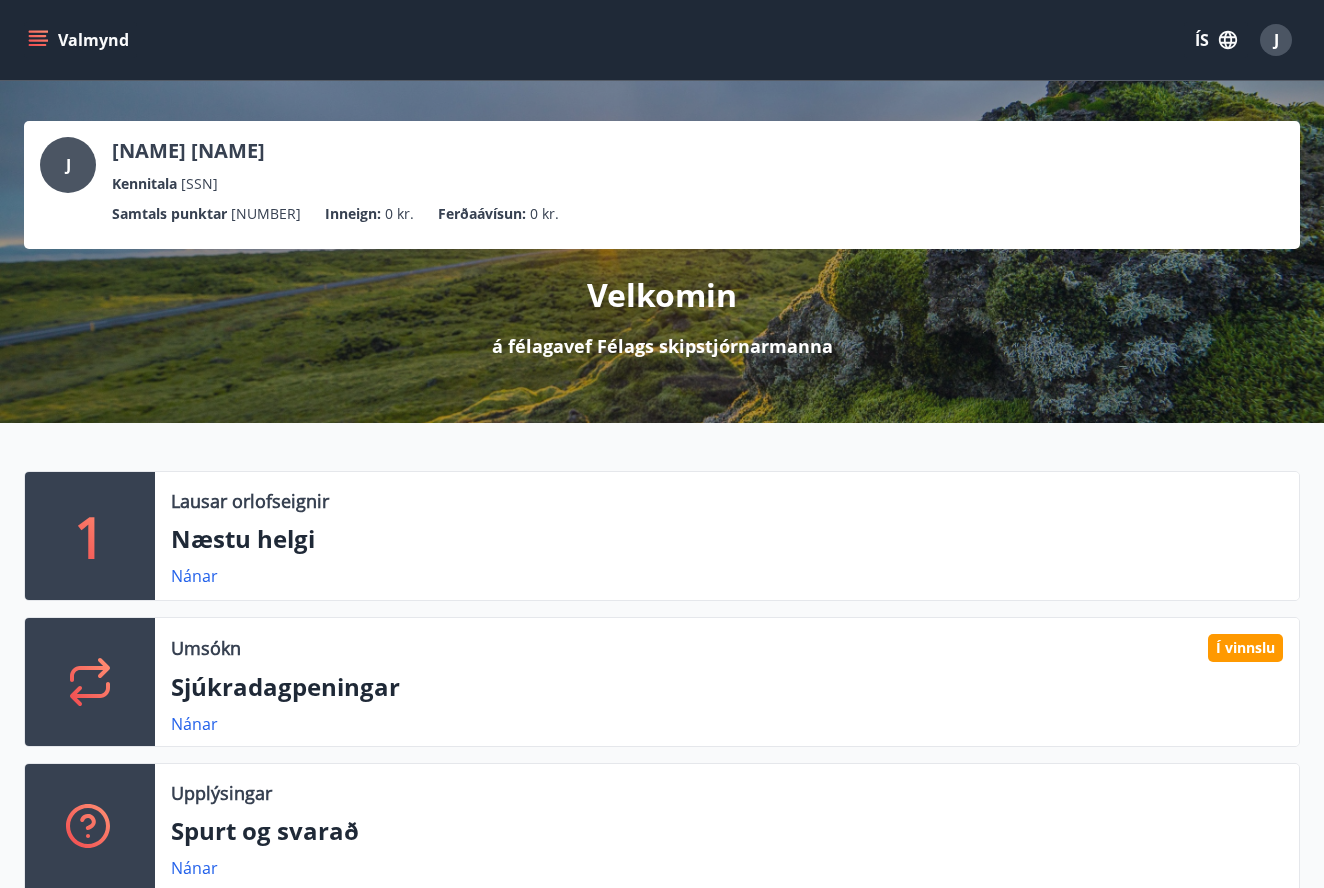 click at bounding box center (38, 40) 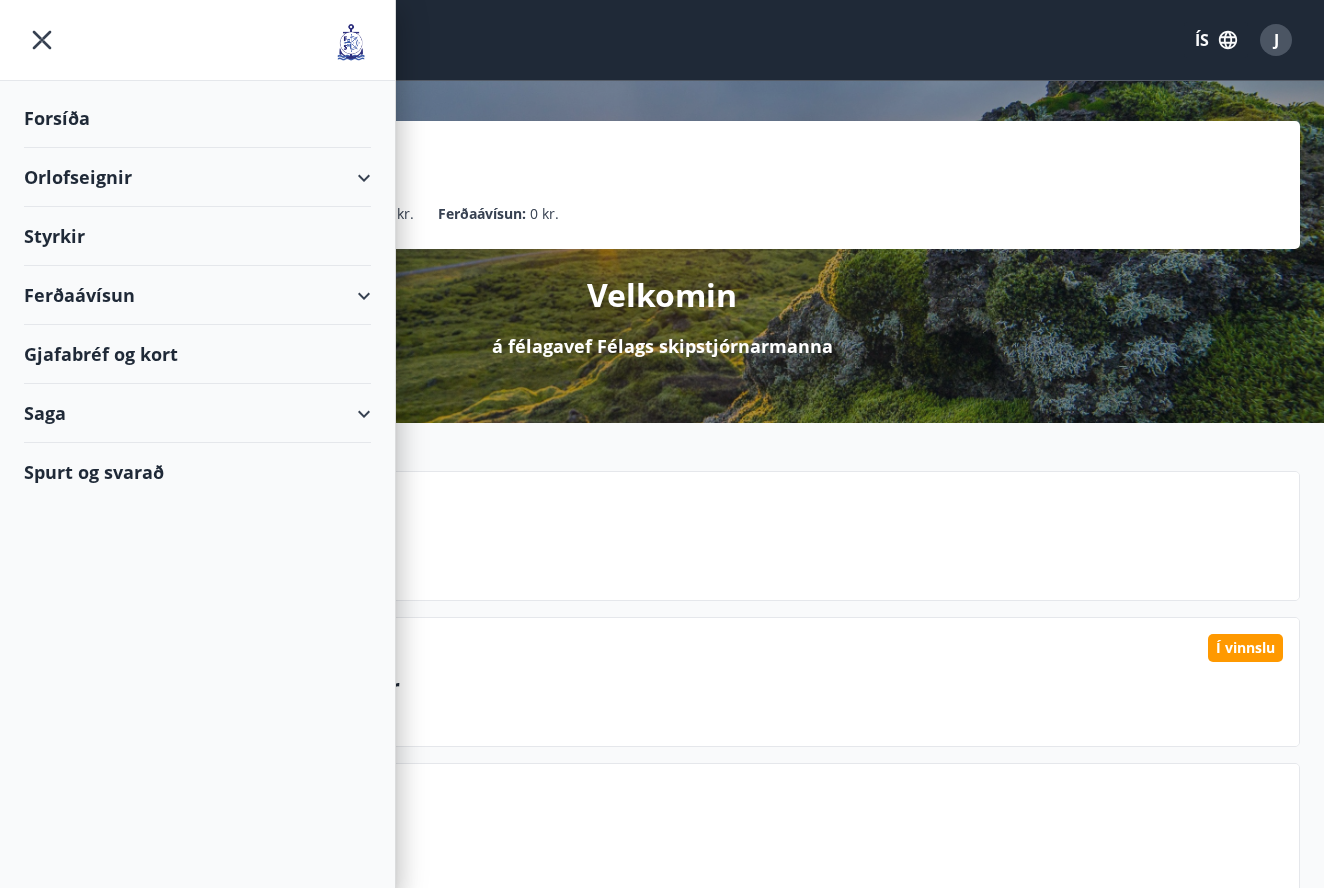 click at bounding box center [38, 40] 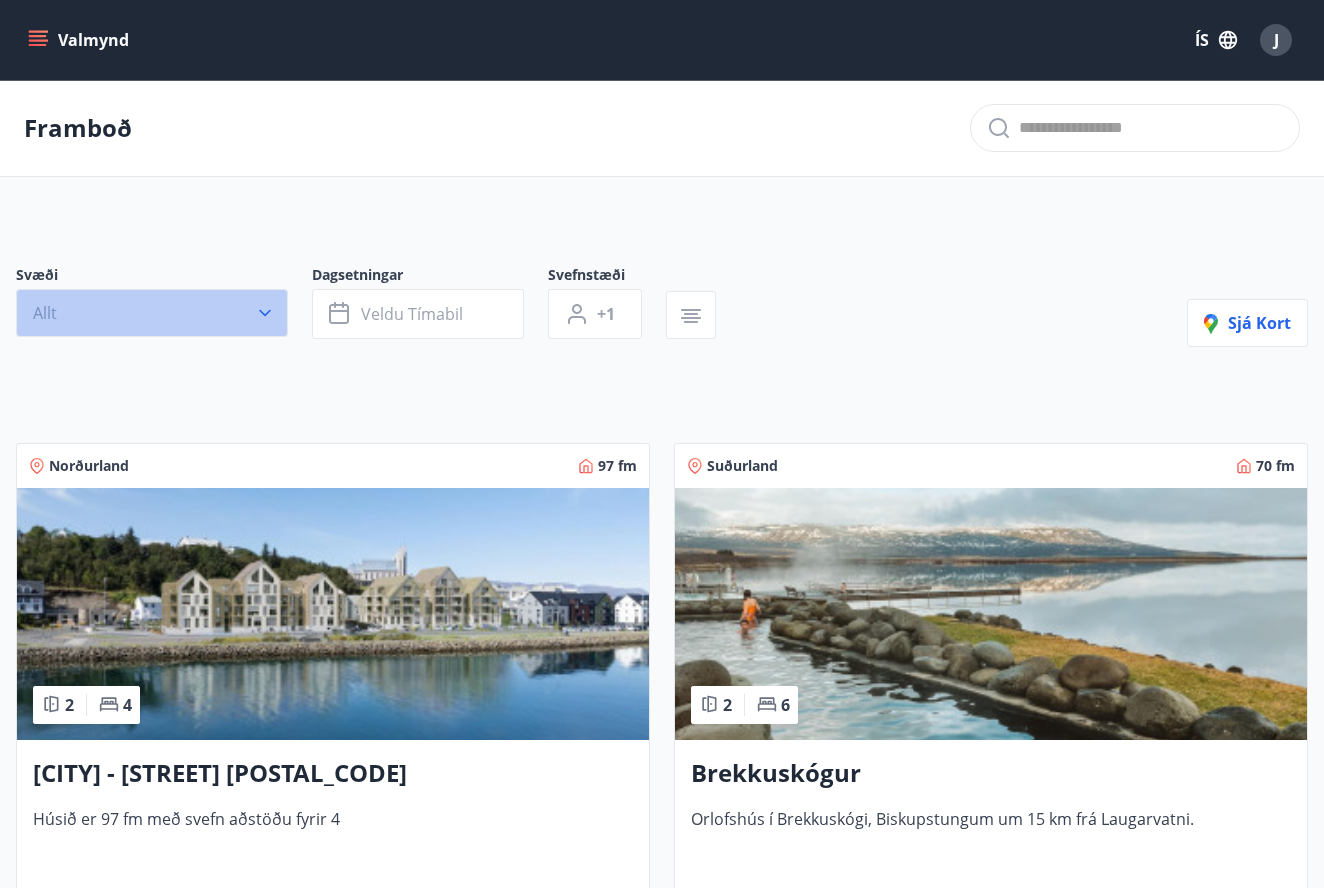 click at bounding box center (265, 313) 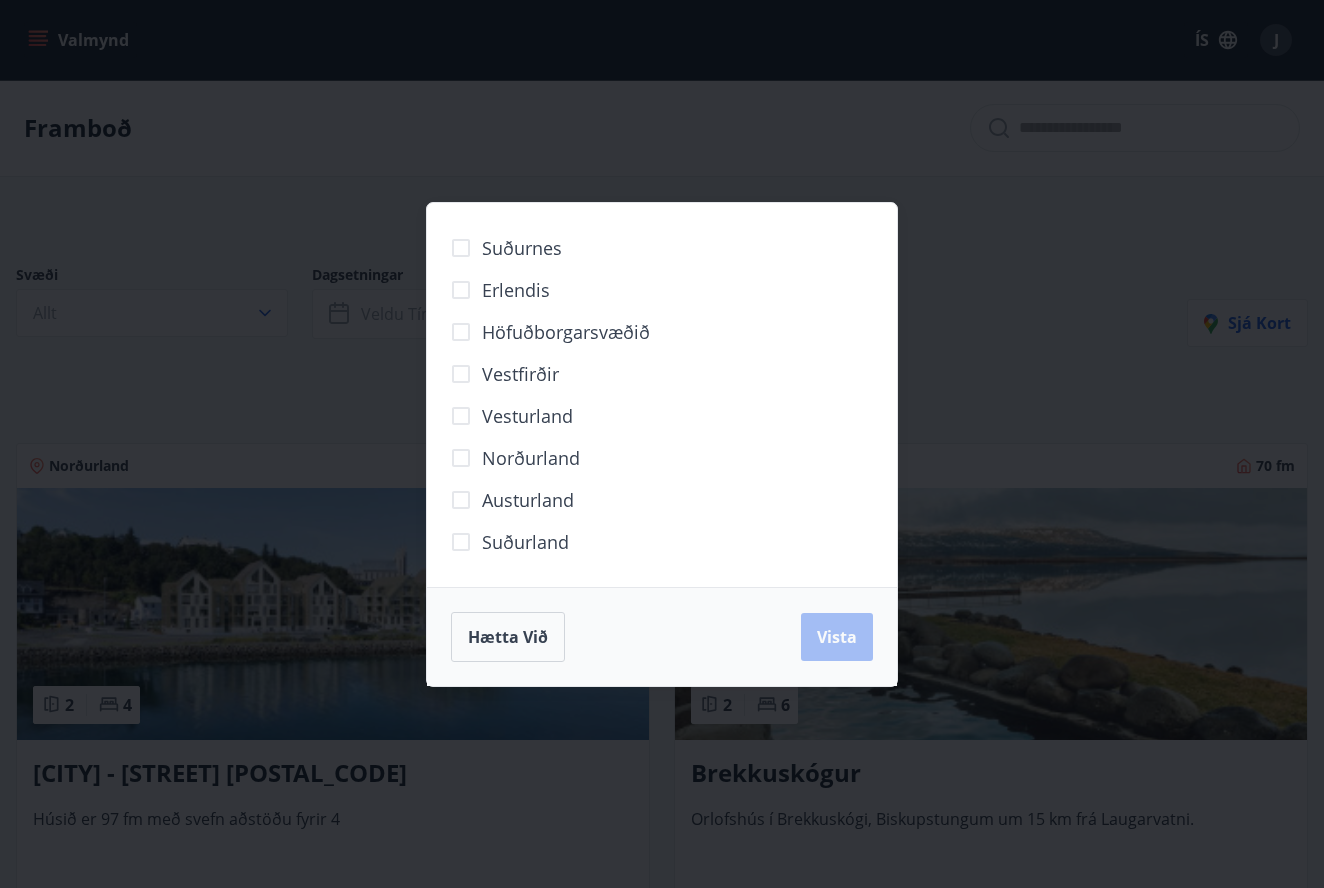 click on "Suðurnes Erlendis Höfuðborgarsvæðið Vestfirðir Vesturland Norðurland Austurland Suðurland Hætta við Vista" at bounding box center [662, 444] 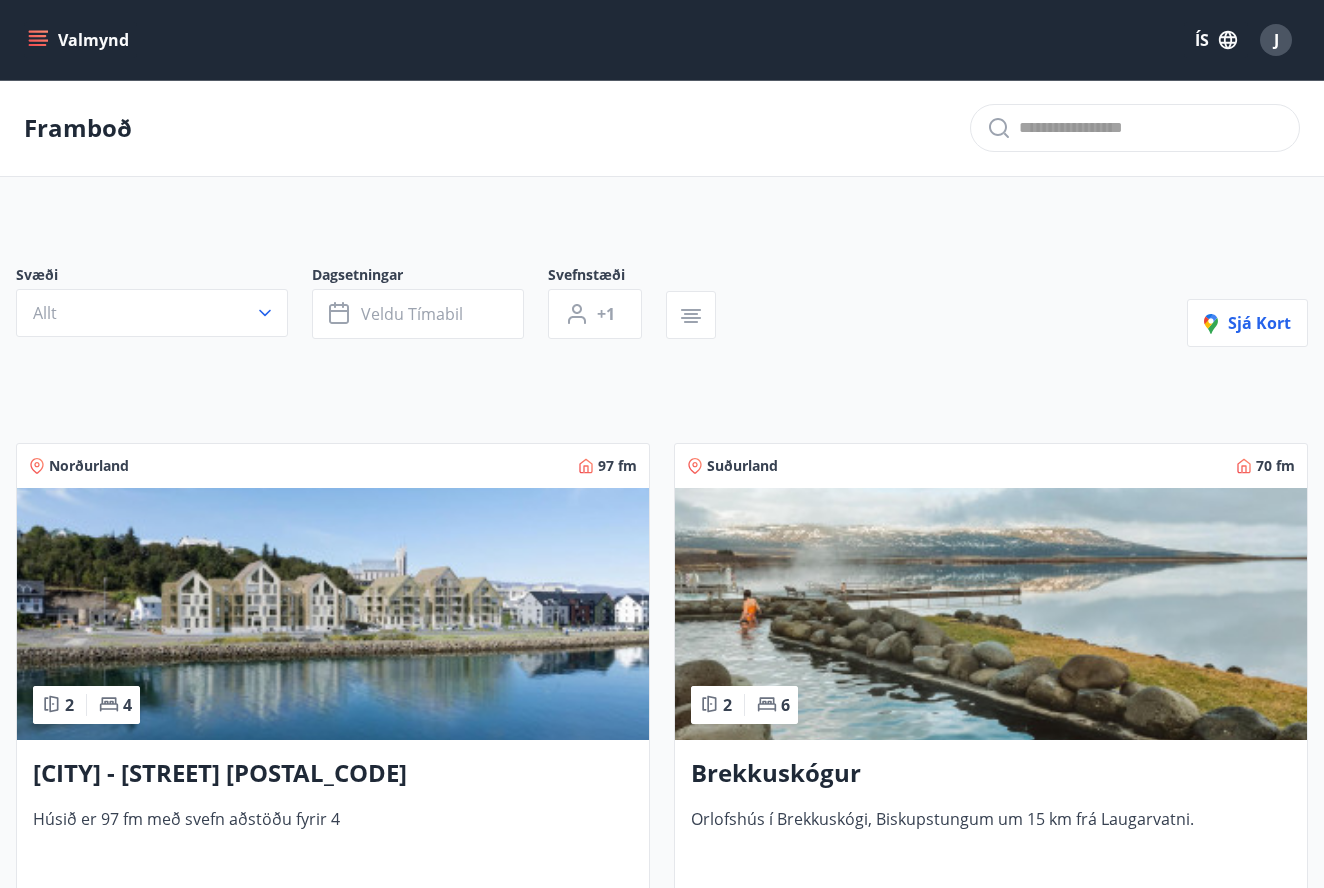 click on "[CITY] - [STREET] [POSTAL_CODE]" at bounding box center (333, 774) 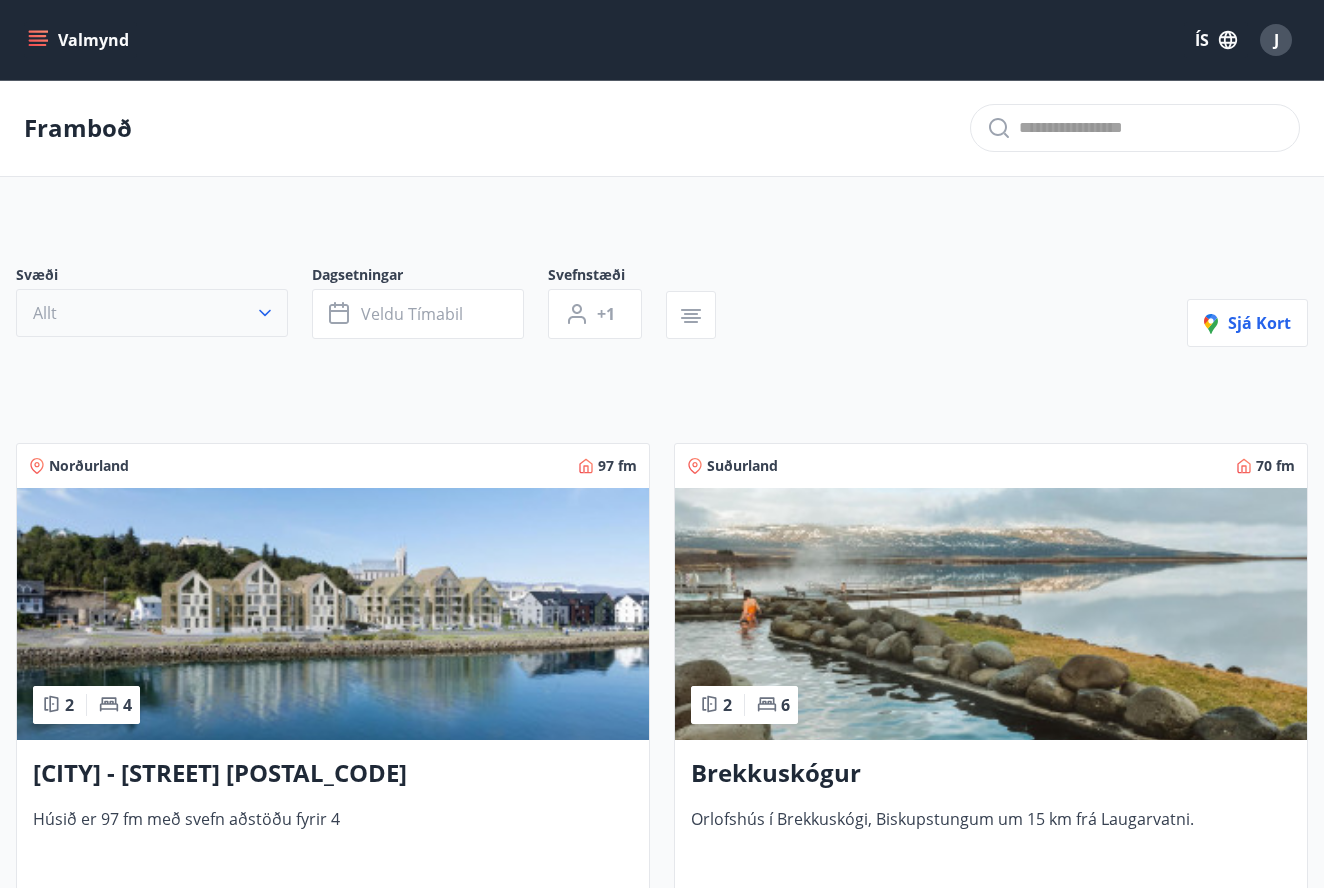 click at bounding box center [265, 313] 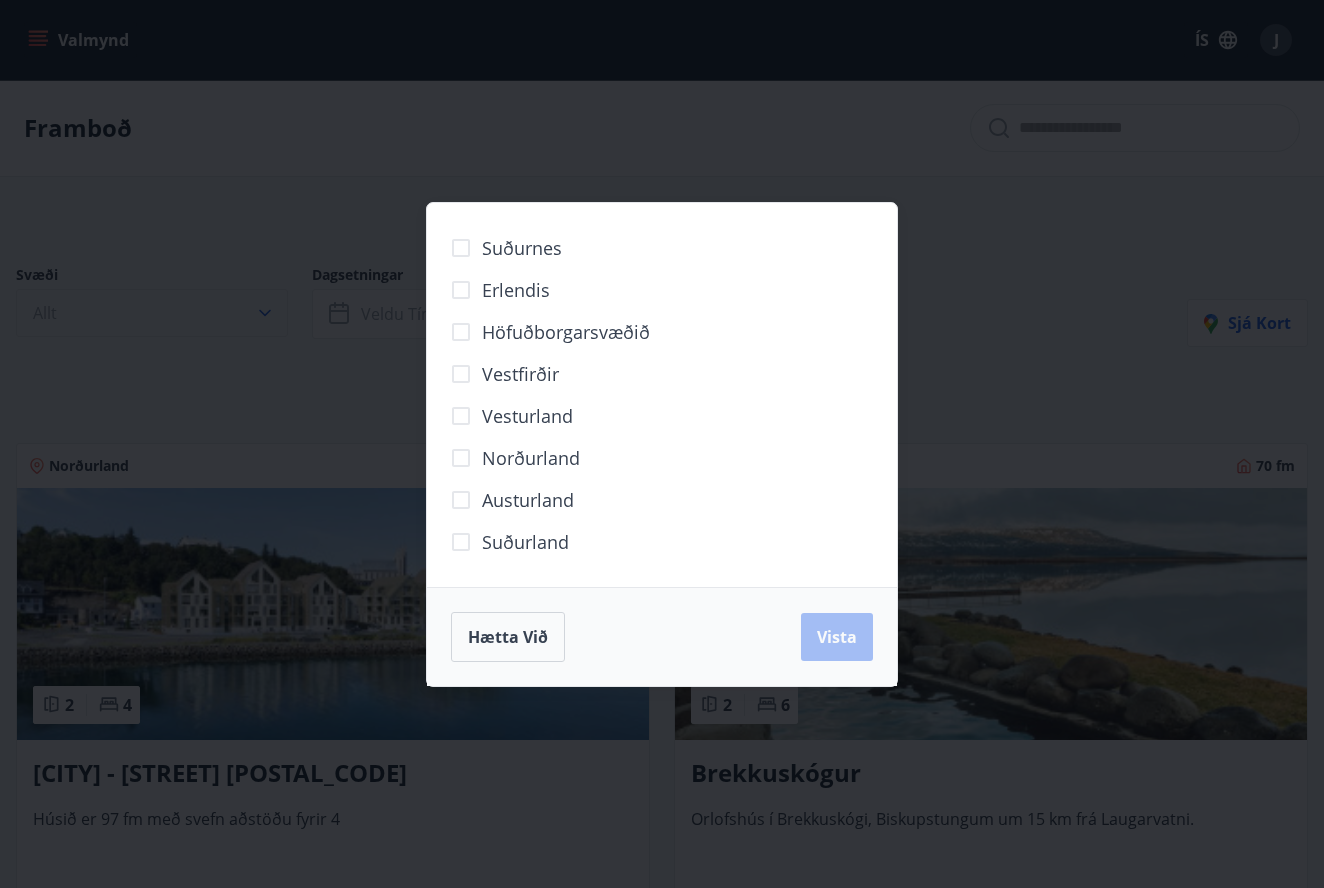 click on "Suðurnes Erlendis Höfuðborgarsvæðið Vestfirðir Vesturland Norðurland Austurland Suðurland Hætta við Vista" at bounding box center (662, 444) 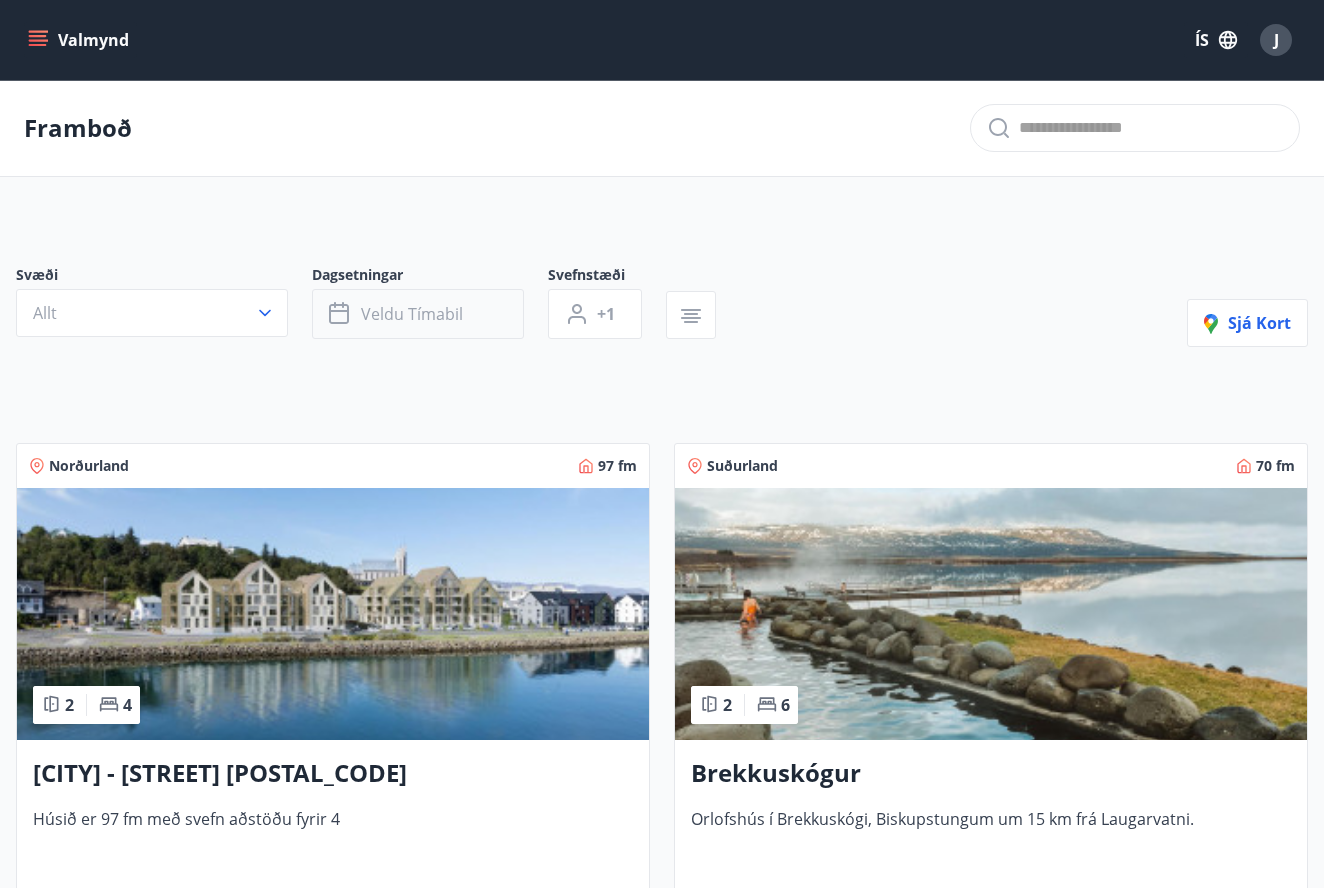 click on "Veldu tímabil" at bounding box center (412, 314) 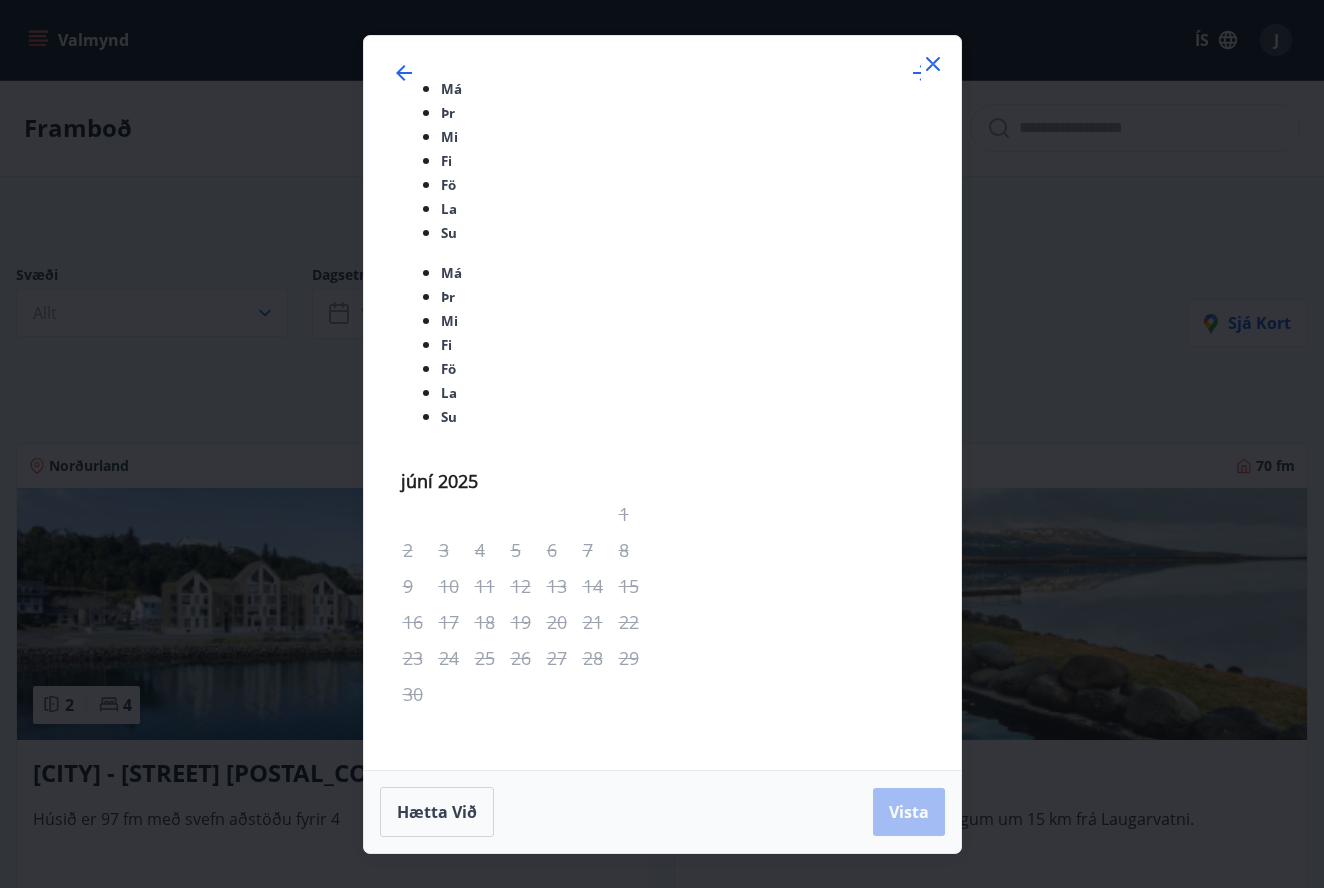 click on "Má Þr Mi Fi Fö La Su Má Þr Mi Fi Fö La Su júní 2025 1 2 3 4 5 6 7 8 9 10 11 12 13 14 15 16 17 18 19 20 21 22 23 24 25 26 27 28 29 30 júlí 2025 1 2 3 4 5 6 7 8 9 10 11 12 13 14 15 16 17 18 19 20 21 22 23 24 25 26 27 28 29 30 31 ágúst 2025 1 2 3 4 5 6 7 8 9 10 11 12 13 14 15 16 17 18 19 20 21 22 23 24 25 26 27 28 29 30 31 september 2025 1 2 3 4 5 6 7 8 9 10 11 12 13 14 15 16 17 18 19 20 21 22 23 24 25 26 27 28 29 30 Hætta við Vista" at bounding box center [662, 444] 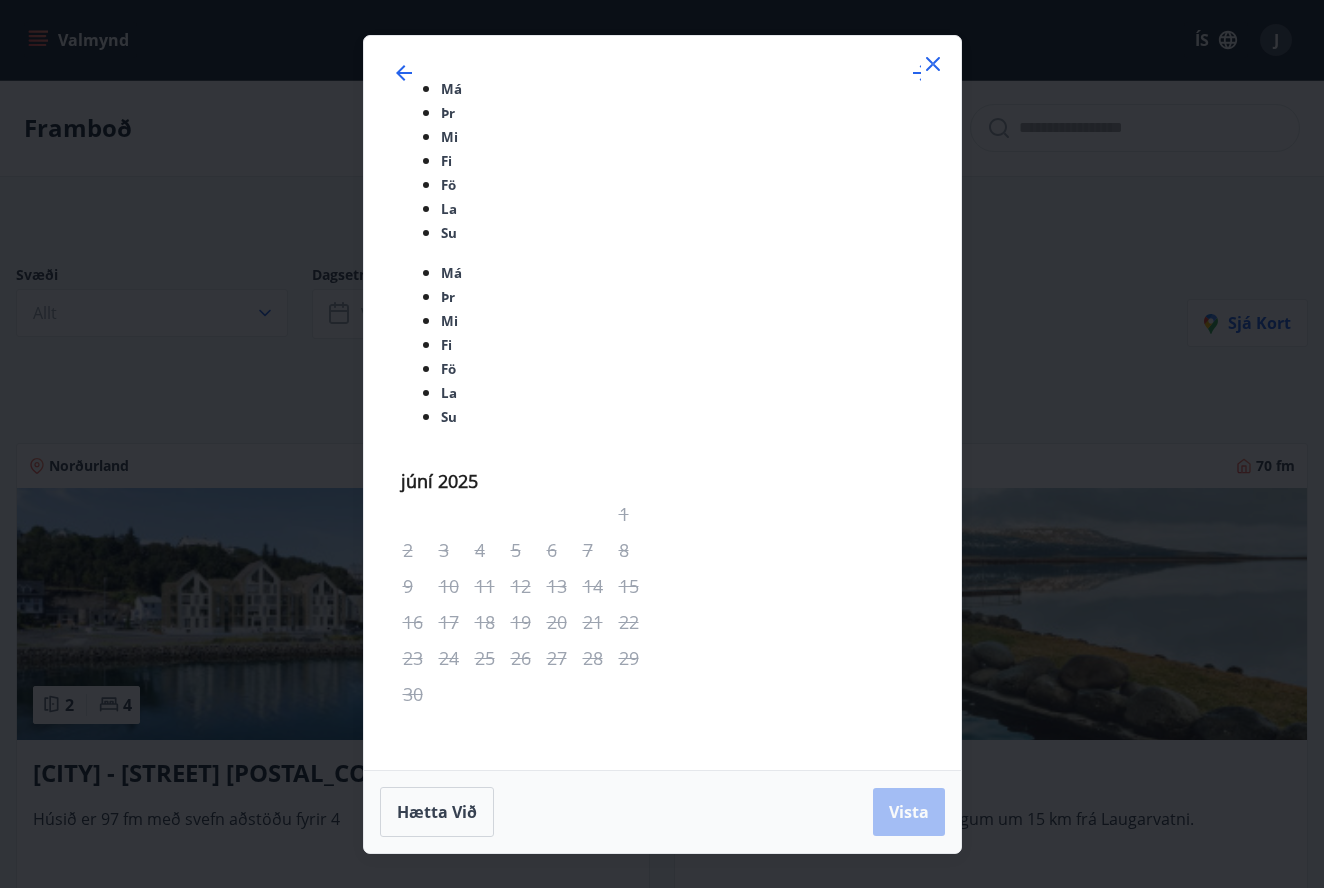 click on "Má Þr Mi Fi Fö La Su Má Þr Mi Fi Fö La Su júní 2025 1 2 3 4 5 6 7 8 9 10 11 12 13 14 15 16 17 18 19 20 21 22 23 24 25 26 27 28 29 30 júlí 2025 1 2 3 4 5 6 7 8 9 10 11 12 13 14 15 16 17 18 19 20 21 22 23 24 25 26 27 28 29 30 31 ágúst 2025 1 2 3 4 5 6 7 8 9 10 11 12 13 14 15 16 17 18 19 20 21 22 23 24 25 26 27 28 29 30 31 september 2025 1 2 3 4 5 6 7 8 9 10 11 12 13 14 15 16 17 18 19 20 21 22 23 24 25 26 27 28 29 30 Hætta við Vista" at bounding box center [662, 444] 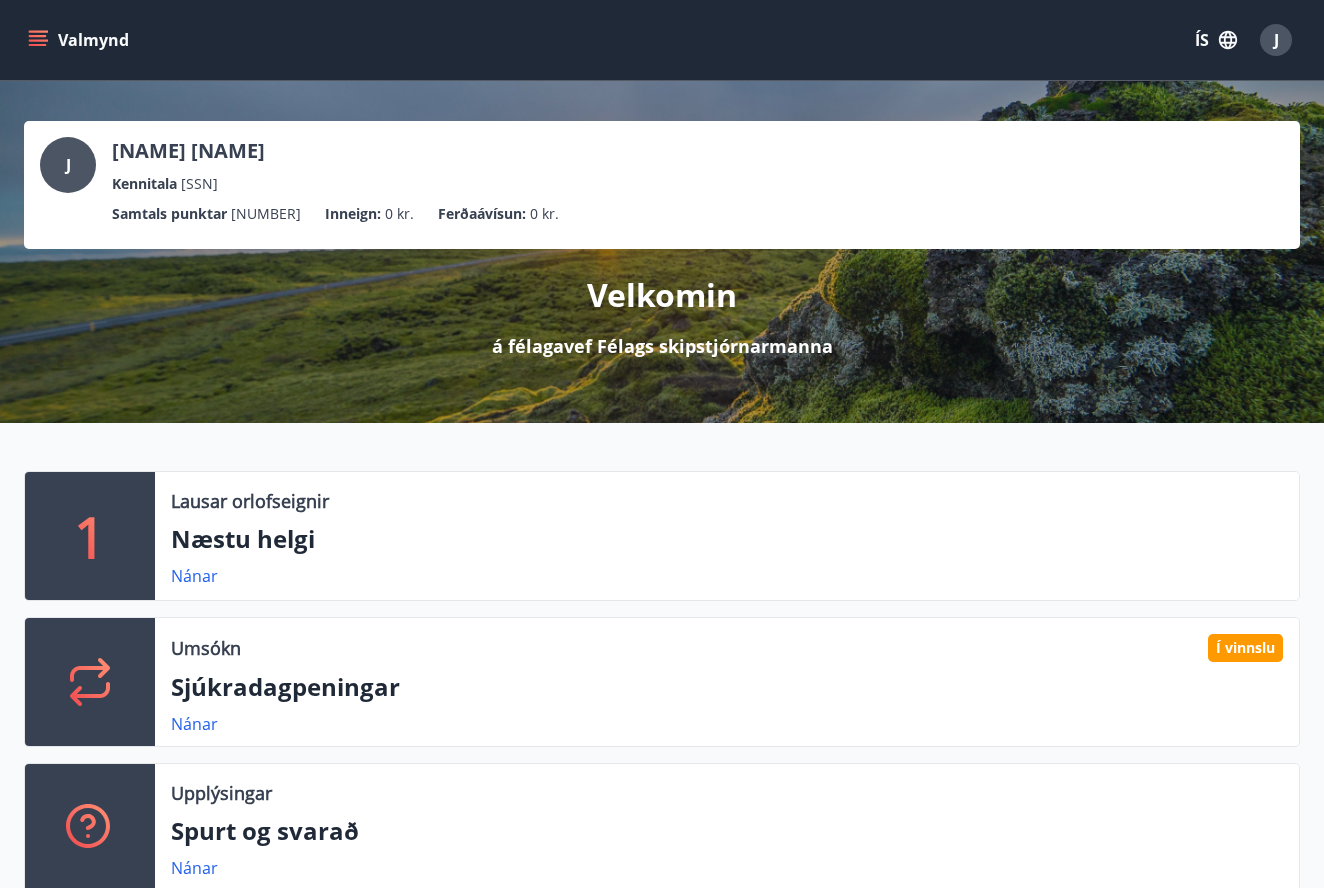 click on "Valmynd" at bounding box center (80, 40) 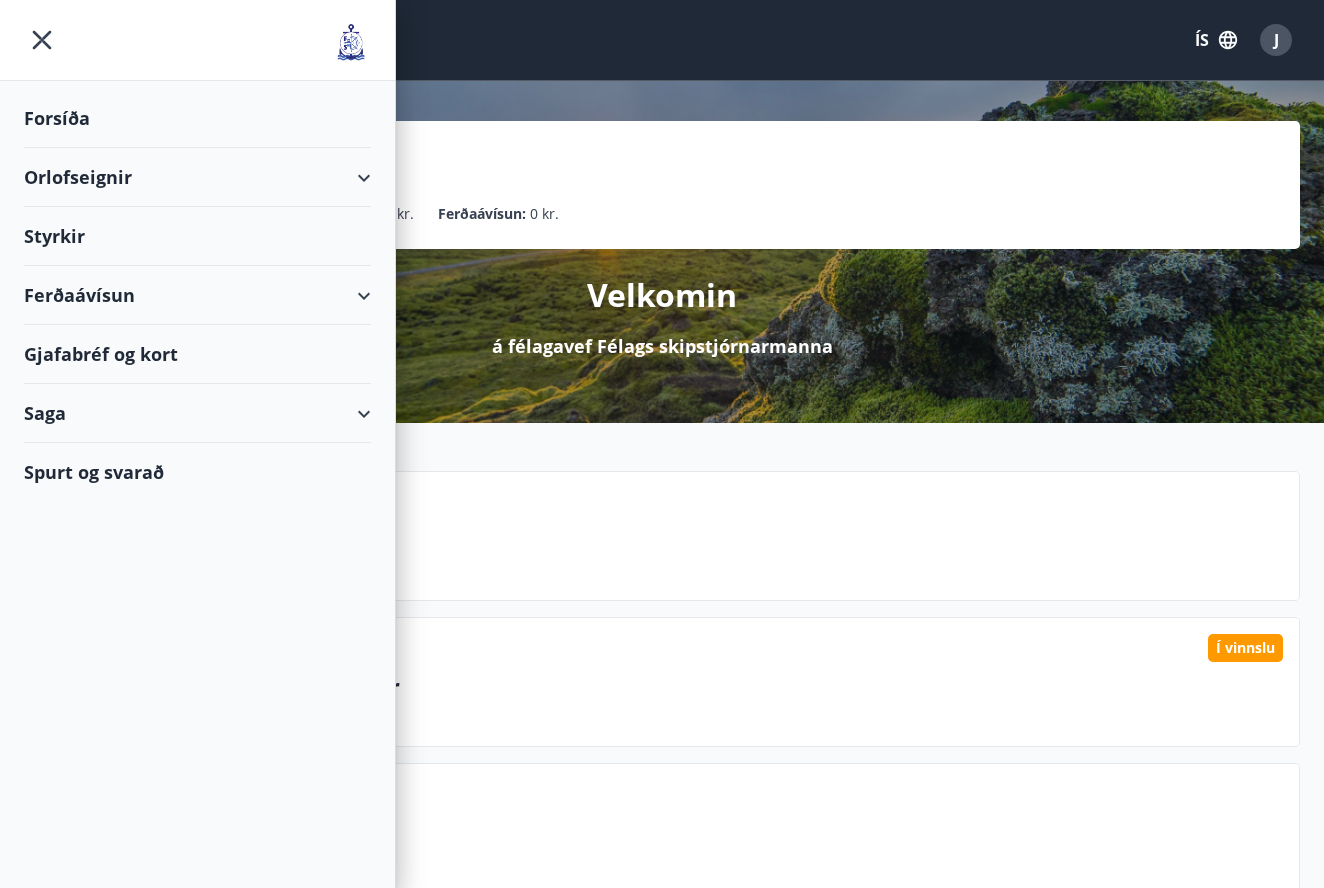 click at bounding box center [40, 40] 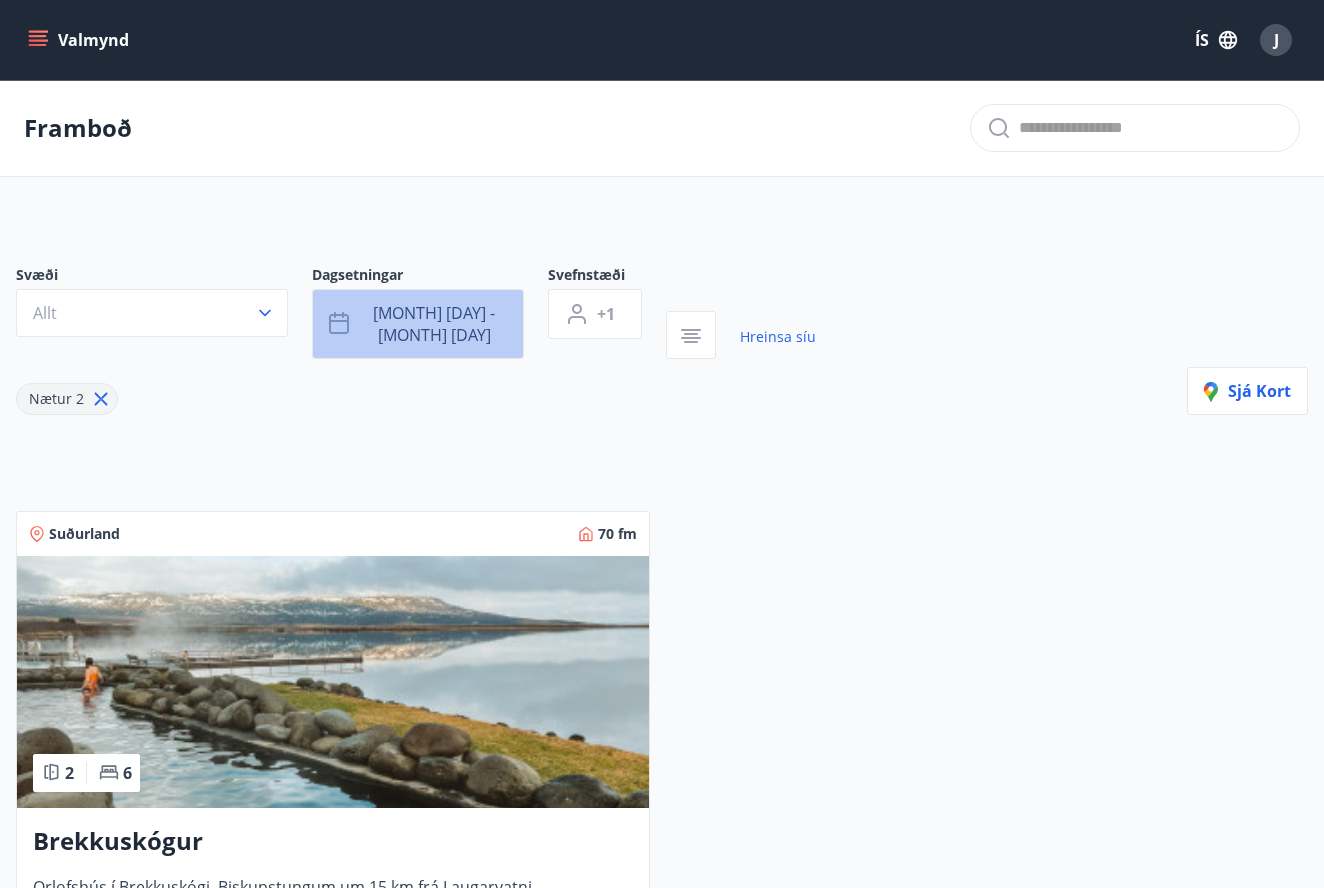 click on "[MONTH] [DAY] - [MONTH] [DAY]" at bounding box center (418, 324) 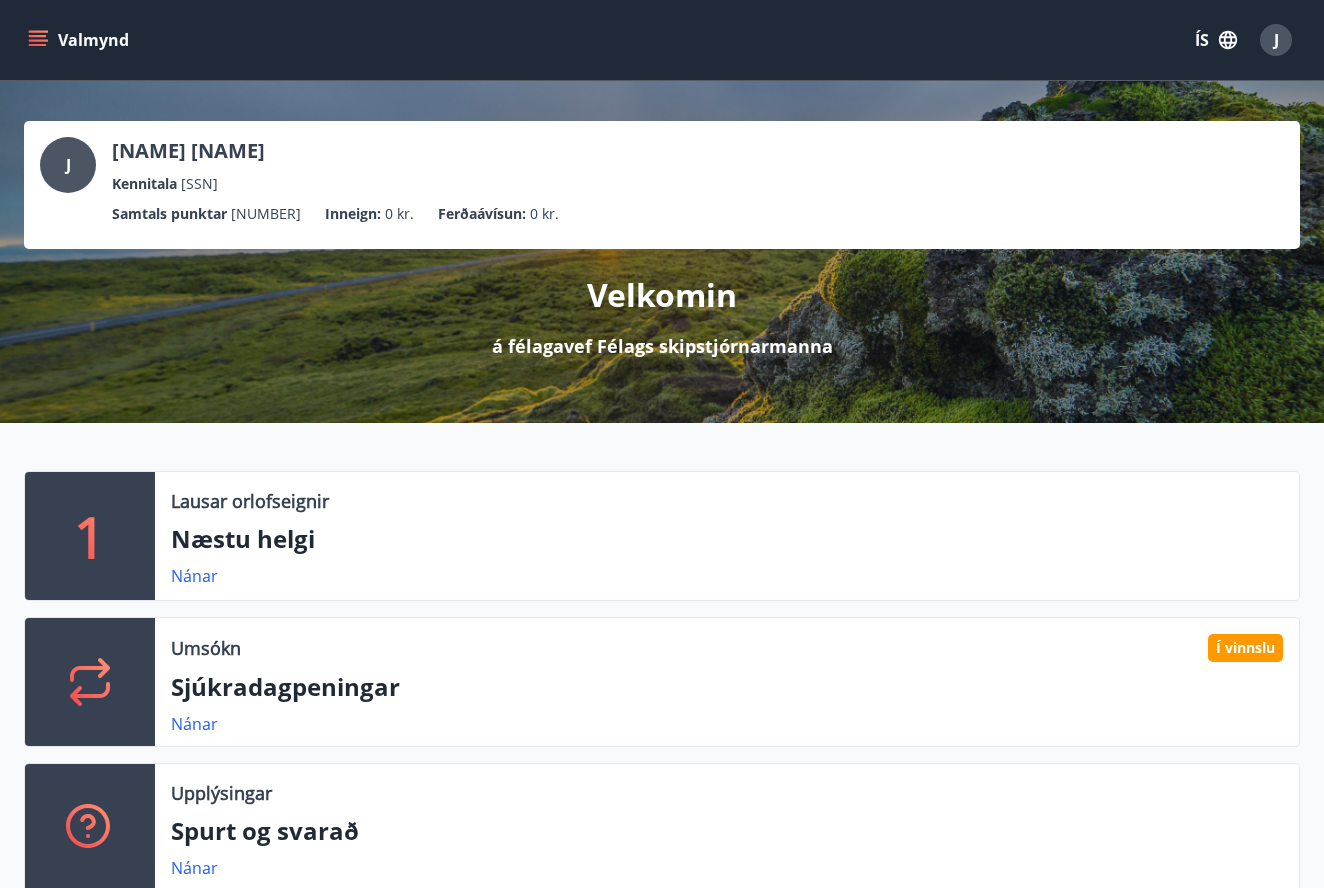 click on "Valmynd" at bounding box center (80, 40) 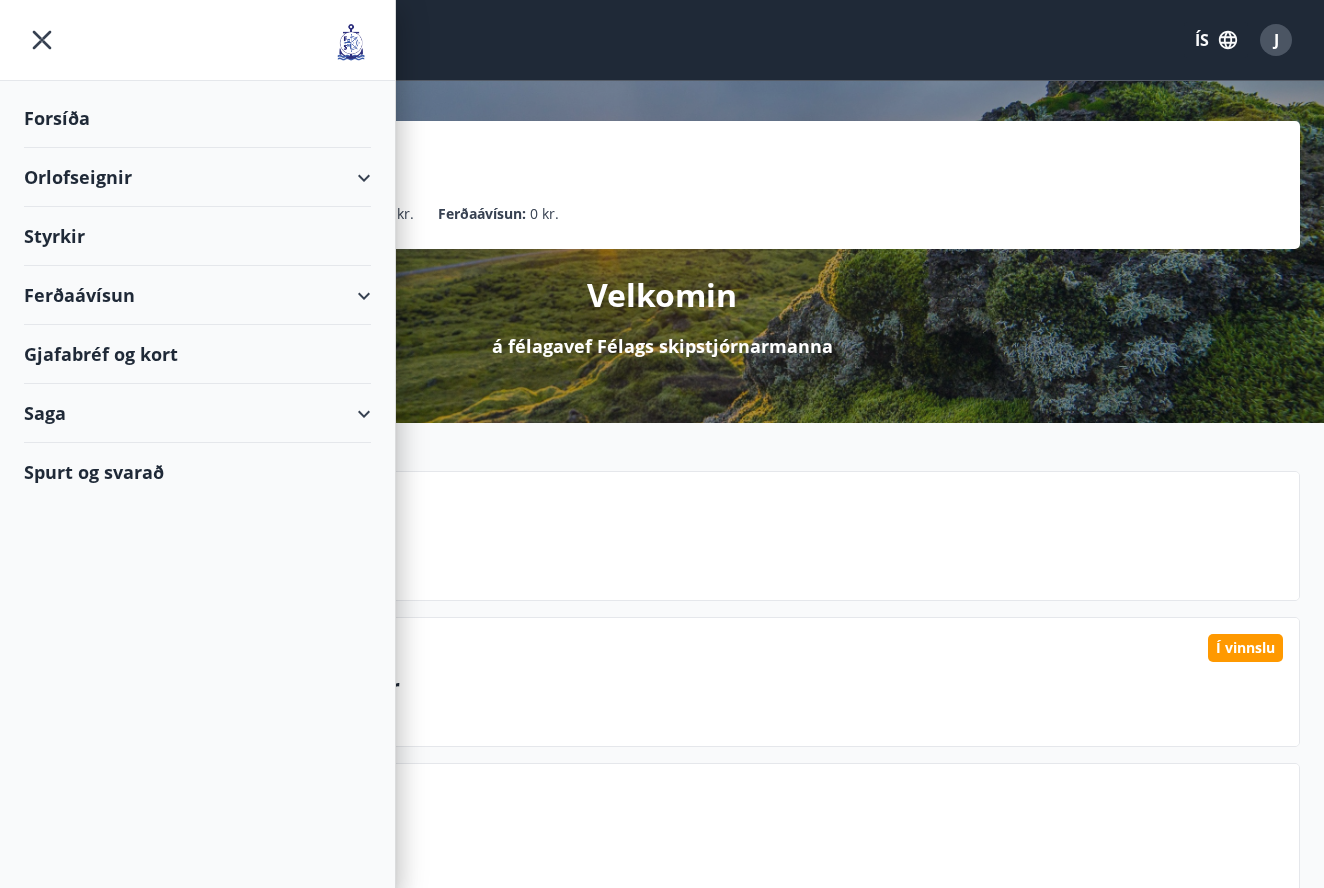 click at bounding box center (40, 40) 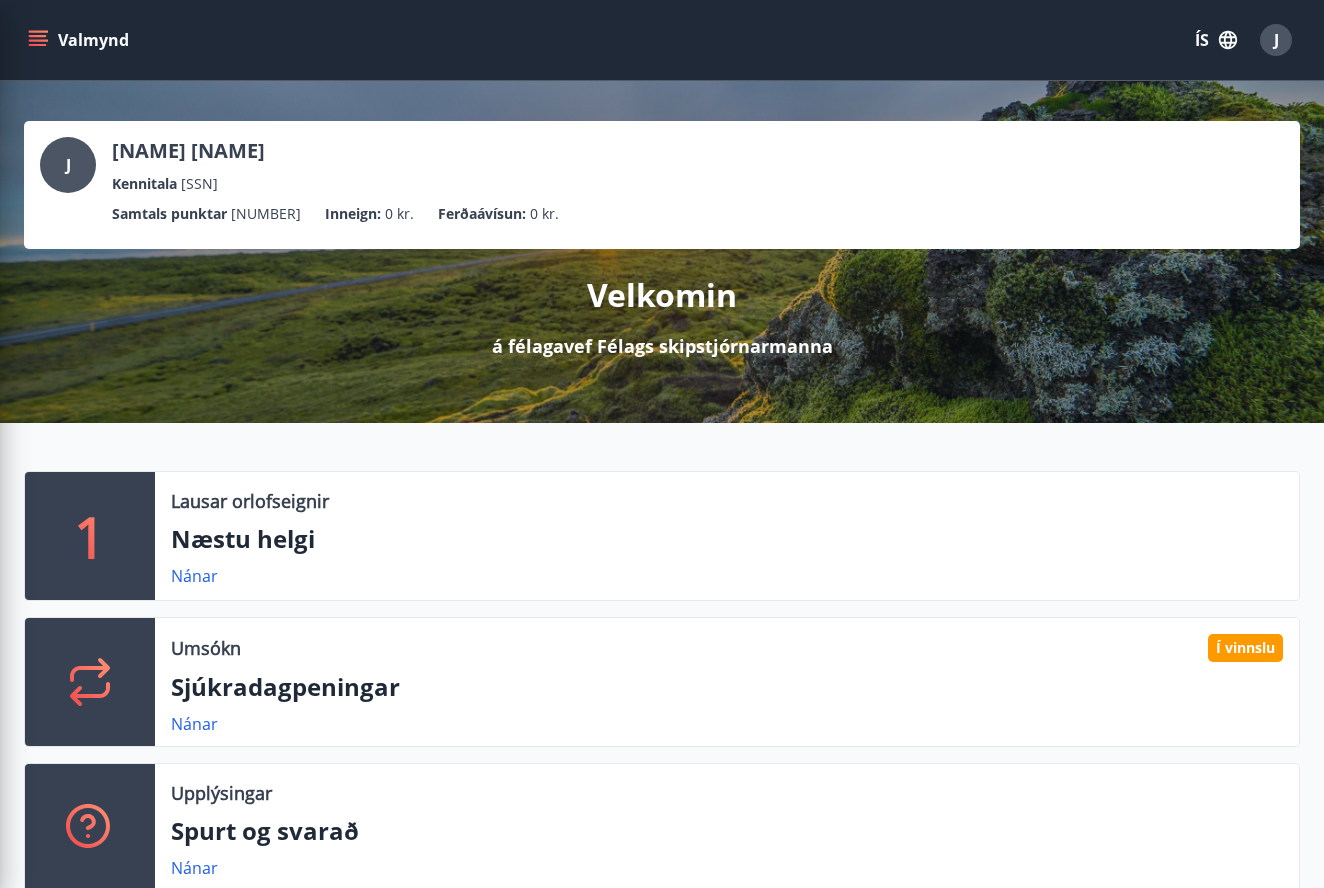 click at bounding box center (40, 40) 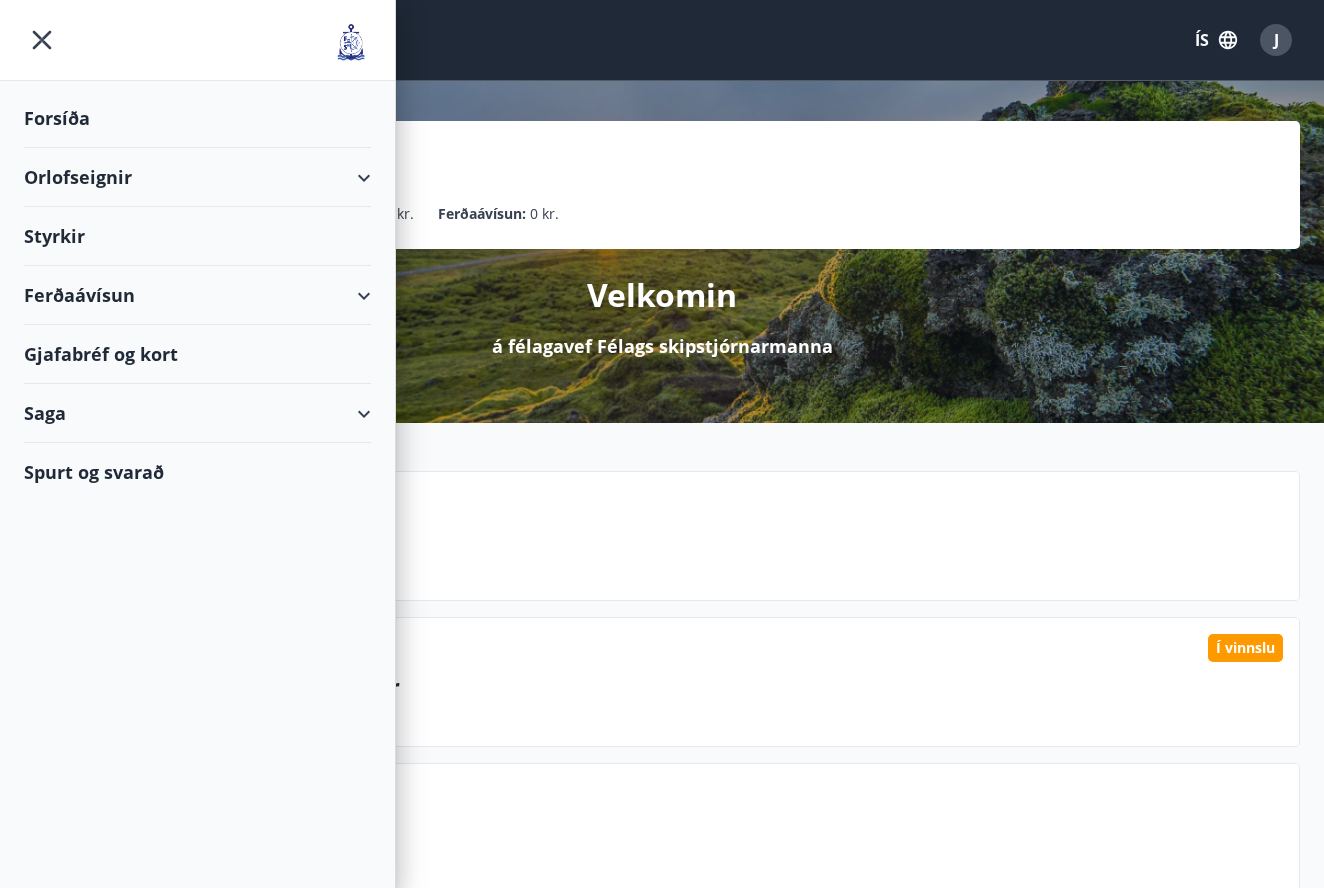 click on "Sjá framboð orlofseigna" at bounding box center (138, 2403) 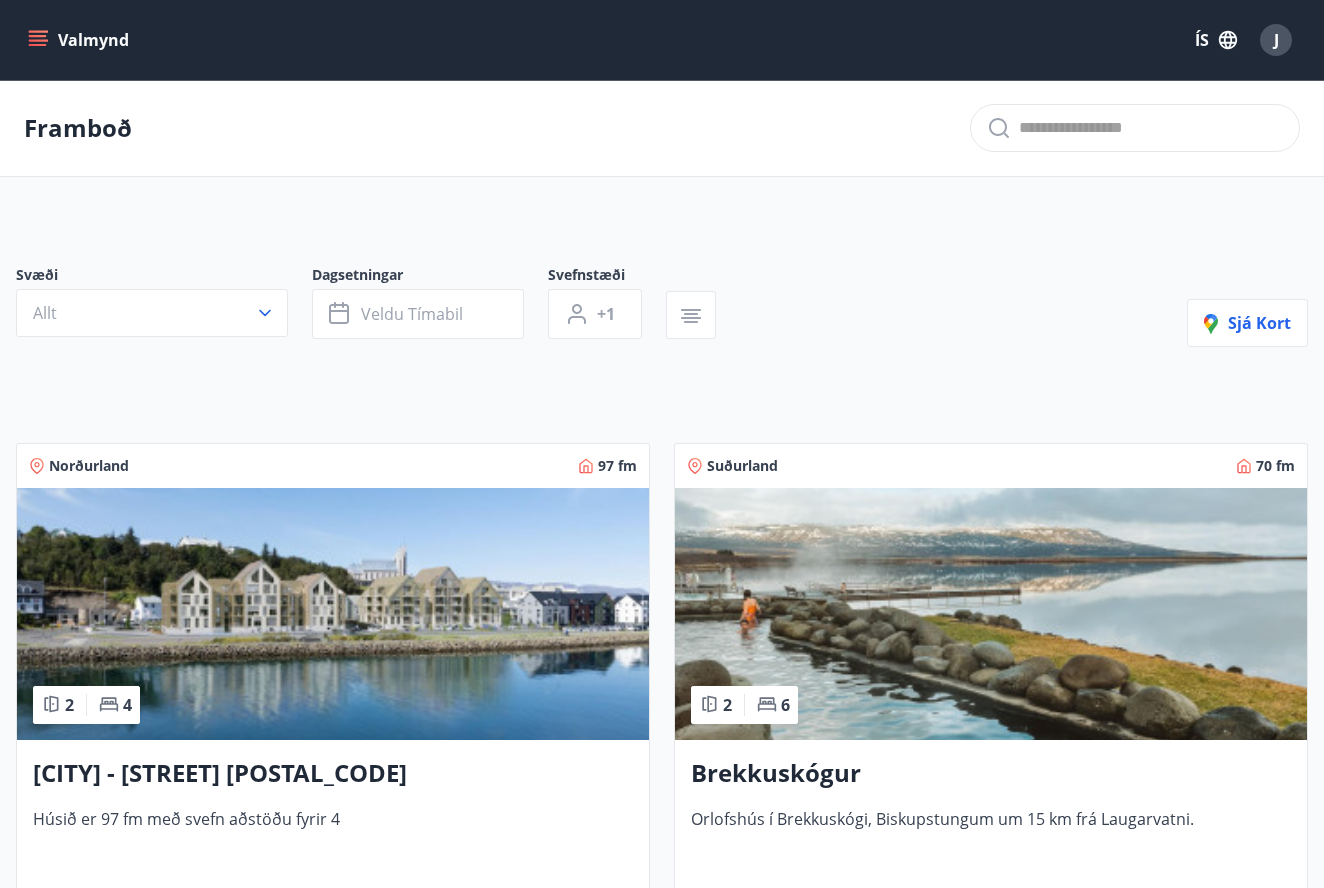 click at bounding box center [333, 614] 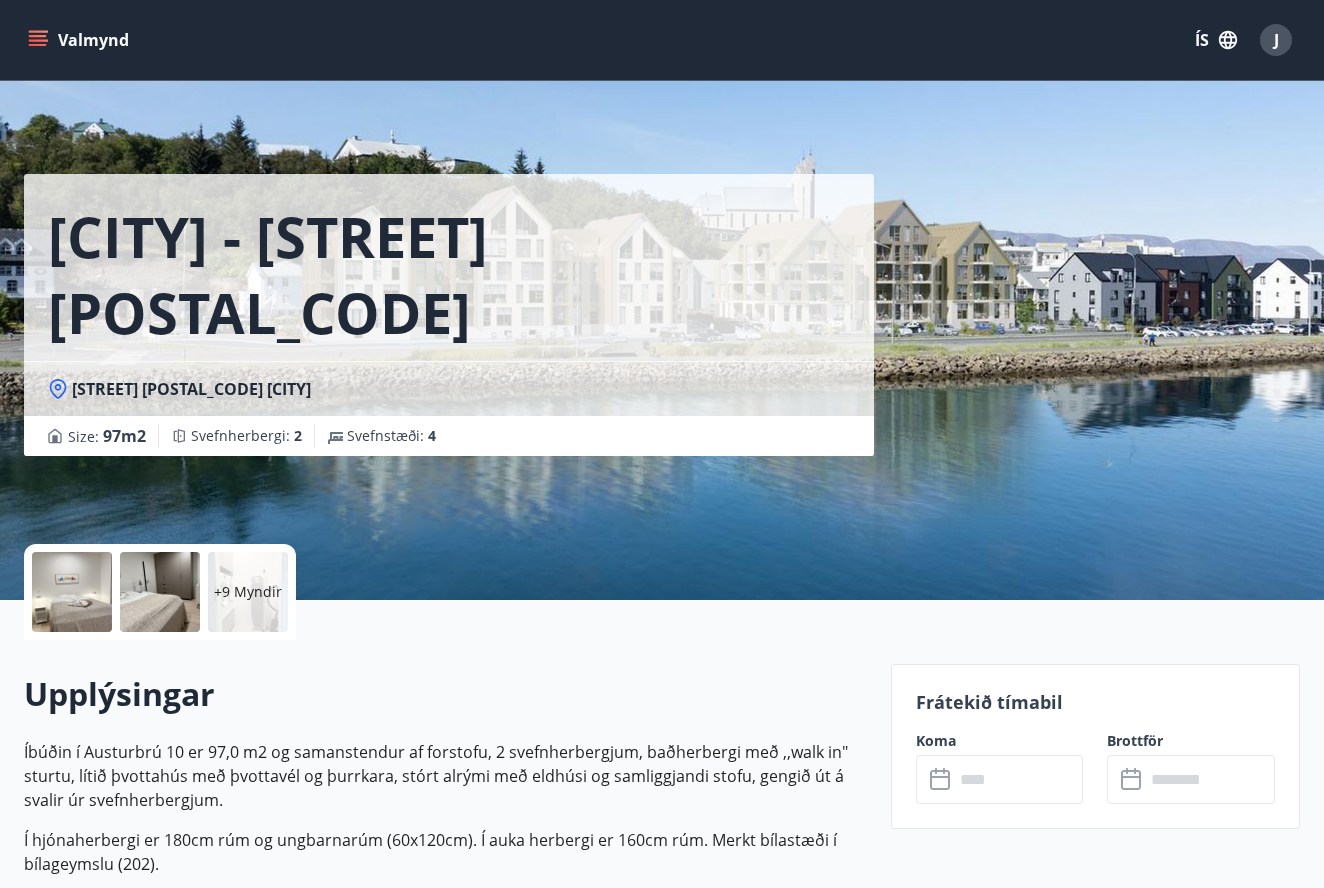 click at bounding box center (1019, 779) 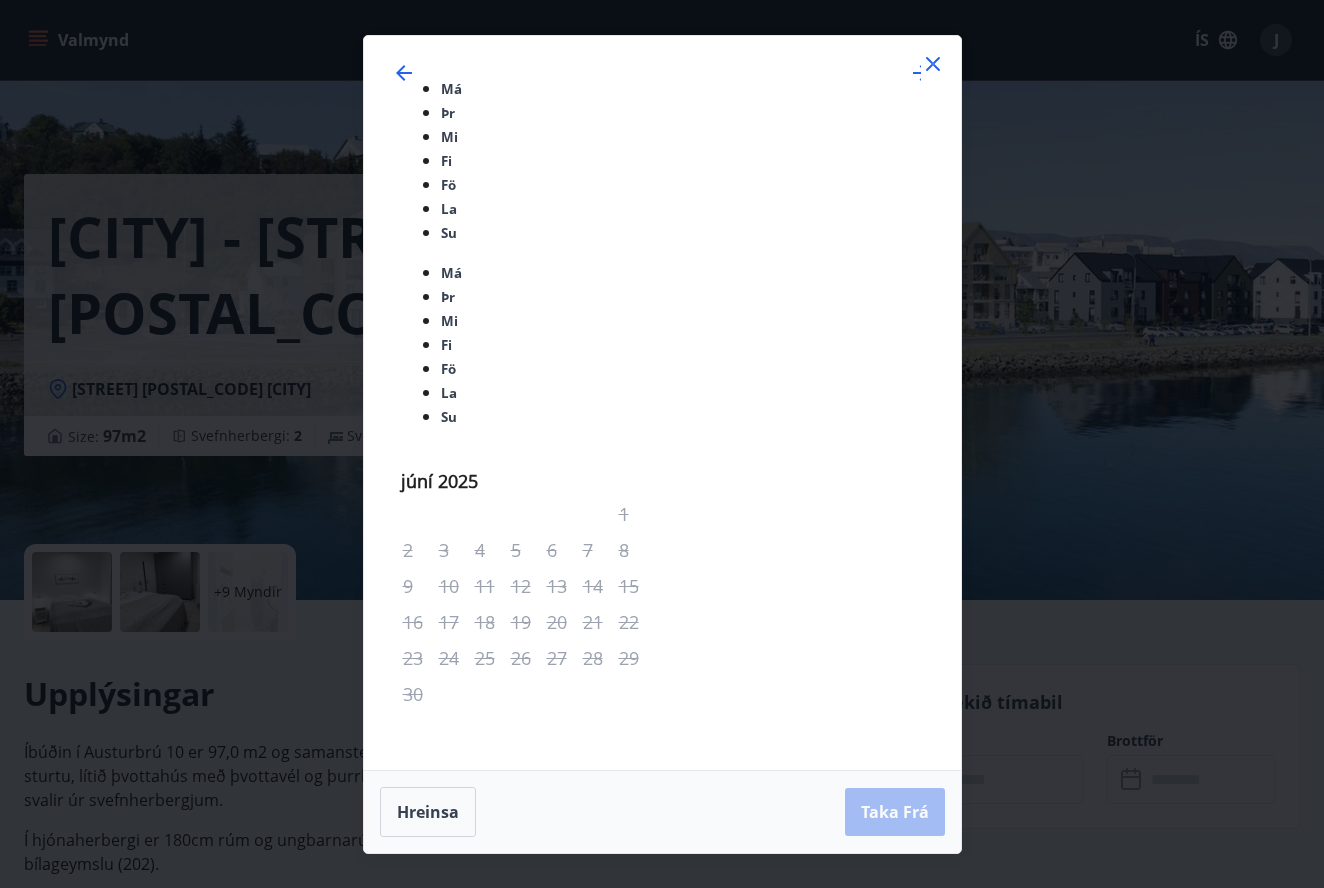 click on "Má Þr Mi Fi Fö La Su Má Þr Mi Fi Fö La Su júní 2025 1 2 3 4 5 6 7 8 9 10 11 12 13 14 15 16 17 18 19 20 21 22 23 24 25 26 27 28 29 30 júlí 2025 1 2 3 4 5 6 7 8 9 10 11 12 13 14 15 16 17 18 19 20 21 22 23 24 25 26 27 28 29 30 31 ágúst 2025 1 2 3 4 5 6 7 8 9 10 11 12 13 14 15 16 17 18 19 20 21 22 23 24 25 26 27 28 29 30 31 september 2025 1 2 3 4 5 6 7 8 9 10 11 12 13 14 15 16 17 18 19 20 21 22 23 24 25 26 27 28 29 30 Hreinsa Taka Frá" at bounding box center [662, 444] 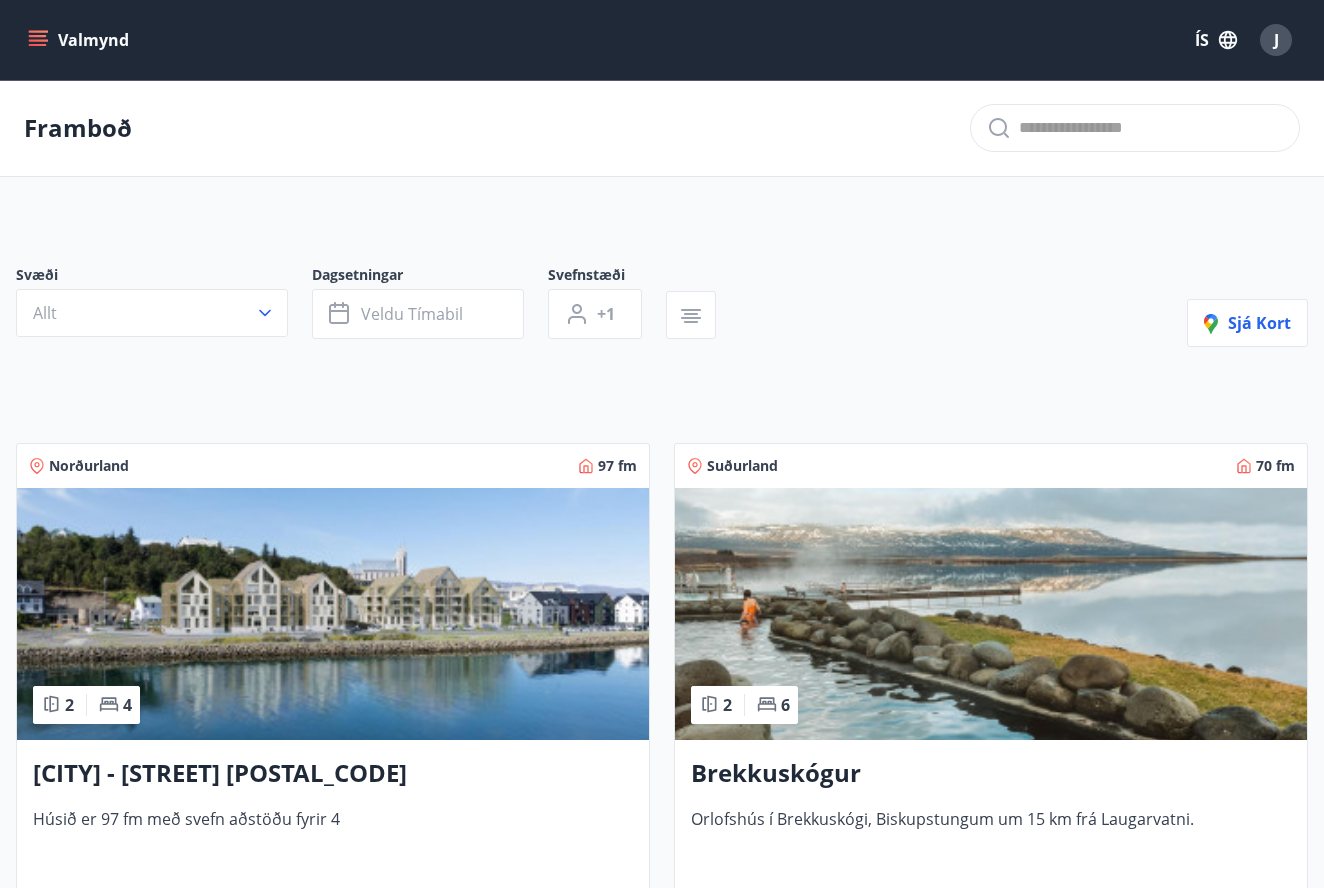 click on "Valmynd" at bounding box center (80, 40) 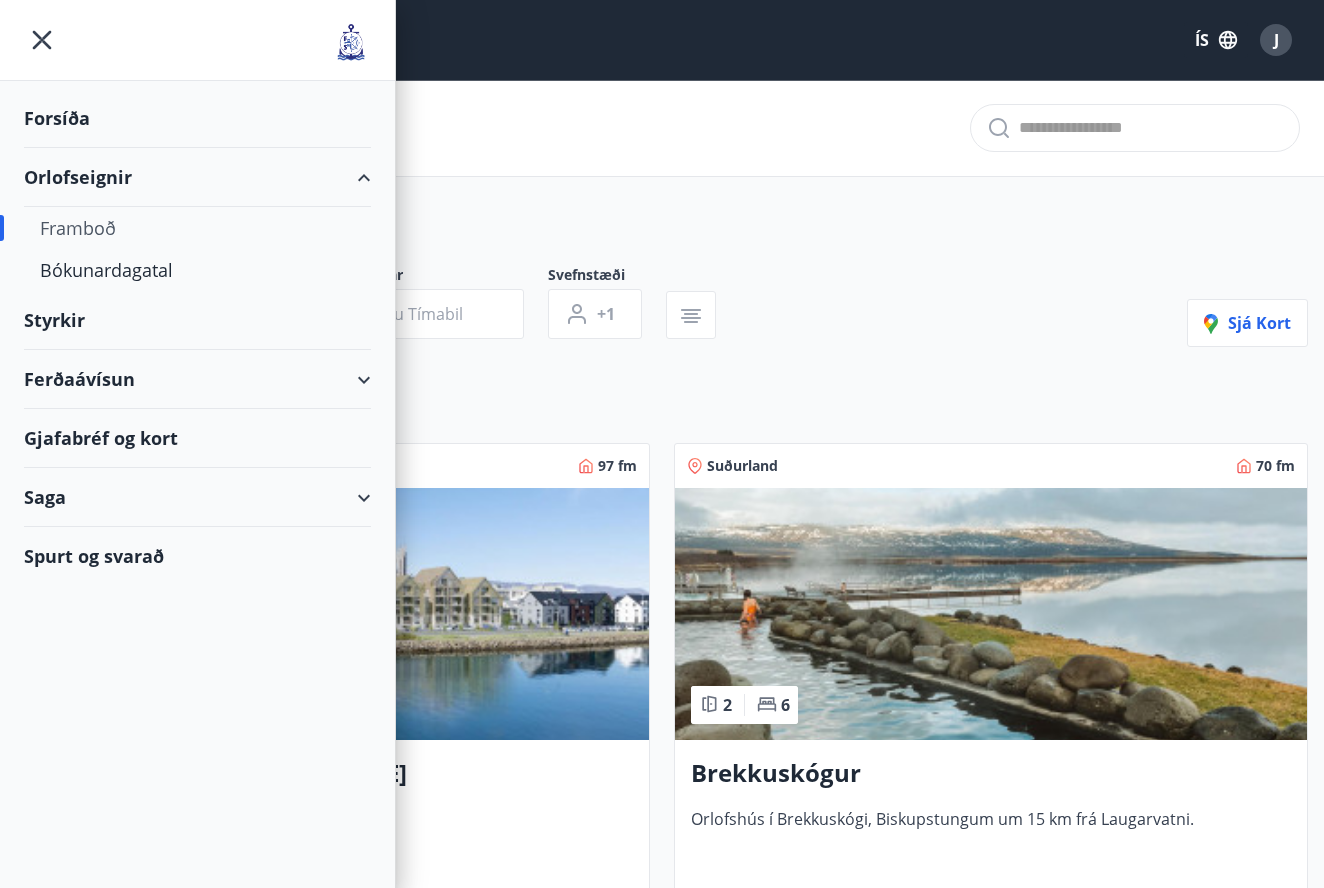 click on "Valmynd" at bounding box center (80, 40) 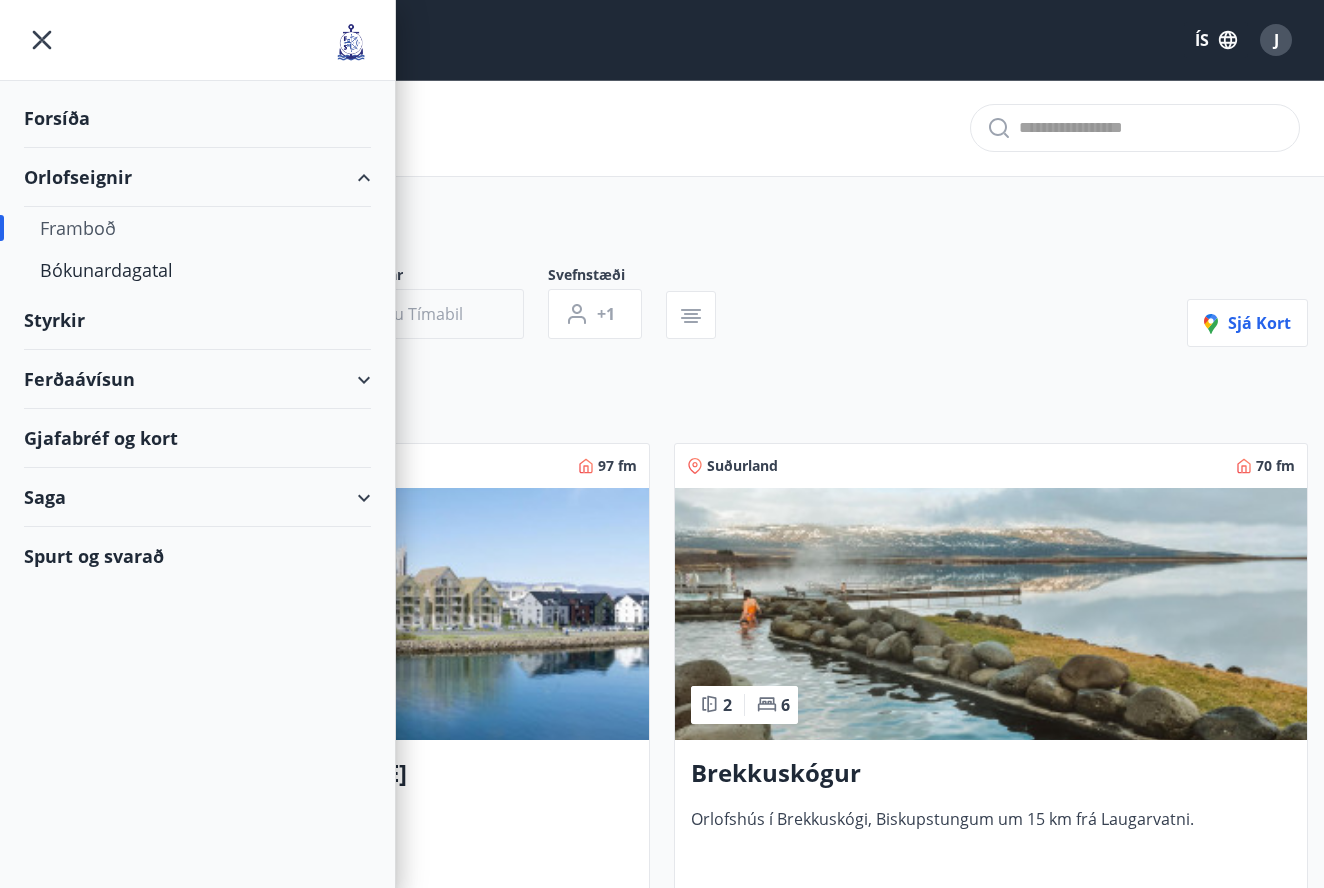 click on "Veldu tímabil" at bounding box center [412, 314] 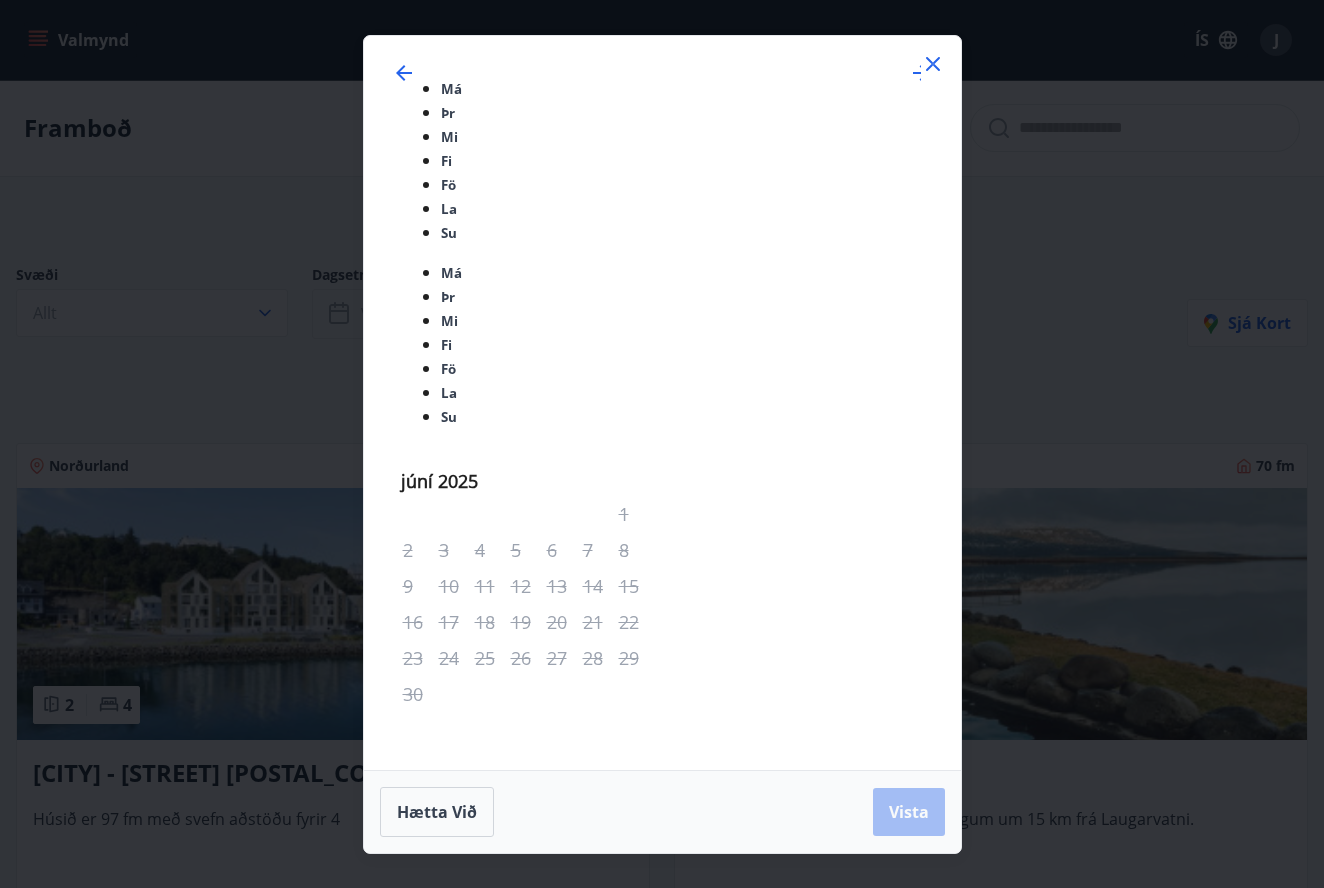 click on "júlí 2025" at bounding box center [662, 469] 